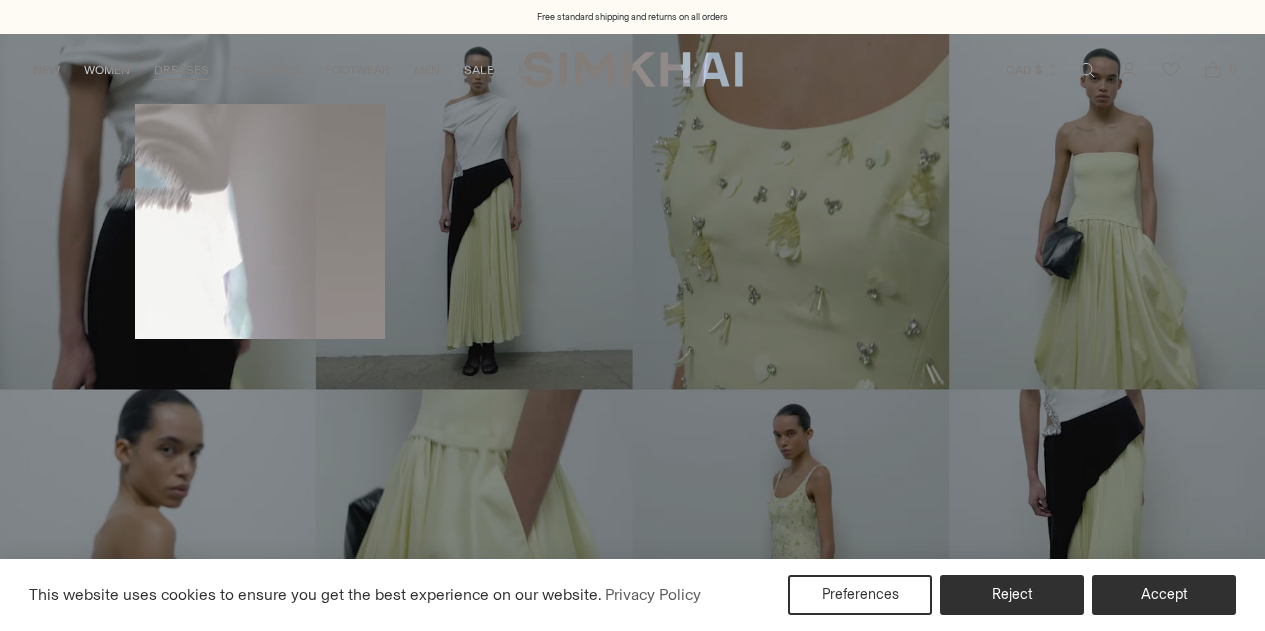 scroll, scrollTop: 0, scrollLeft: 0, axis: both 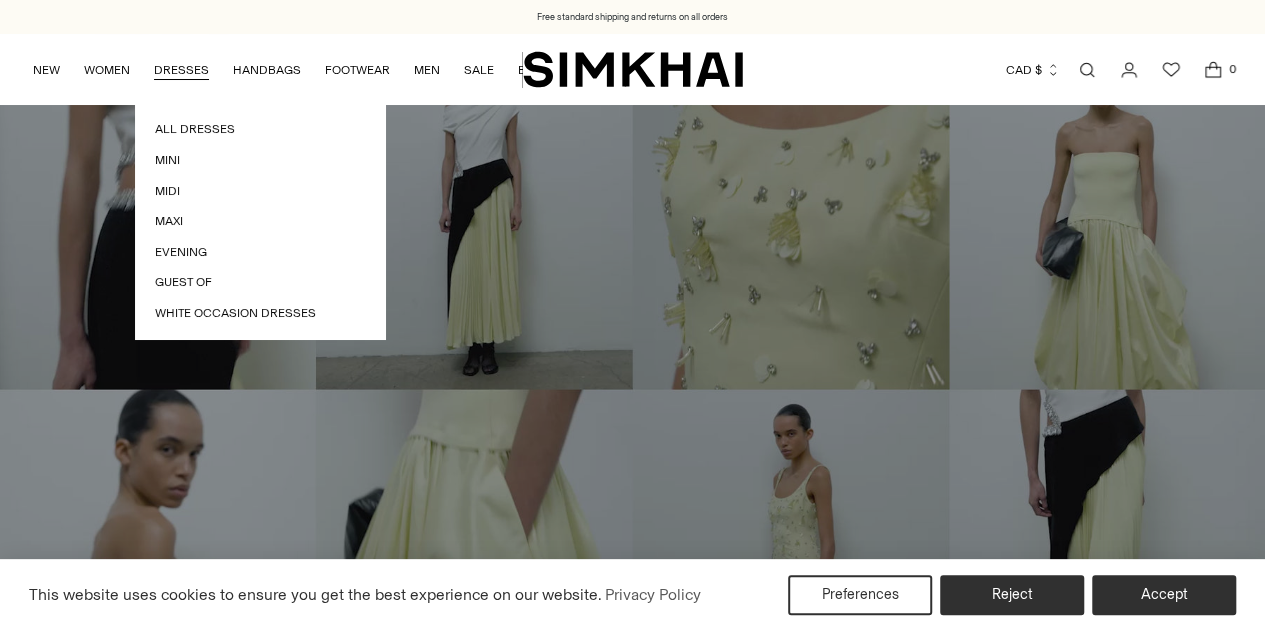 click on "All Dresses
Mini
Midi
Maxi
Evening
Guest Of
White Occasion Dresses" at bounding box center [260, 221] 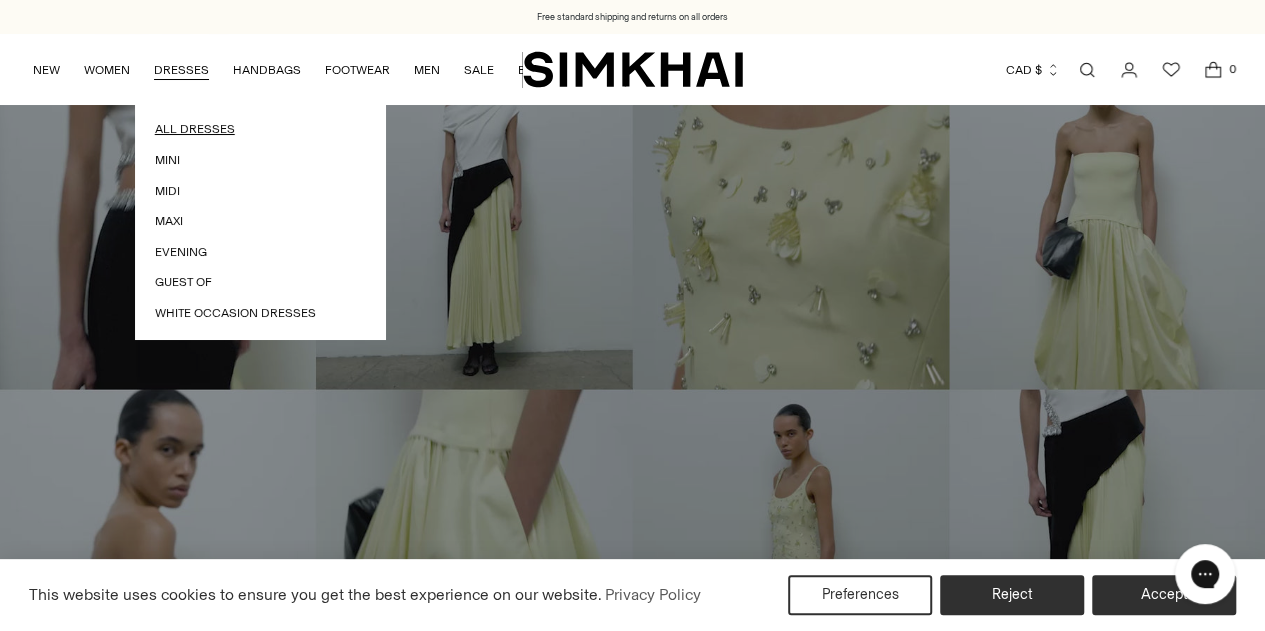 click on "All Dresses" at bounding box center (260, 129) 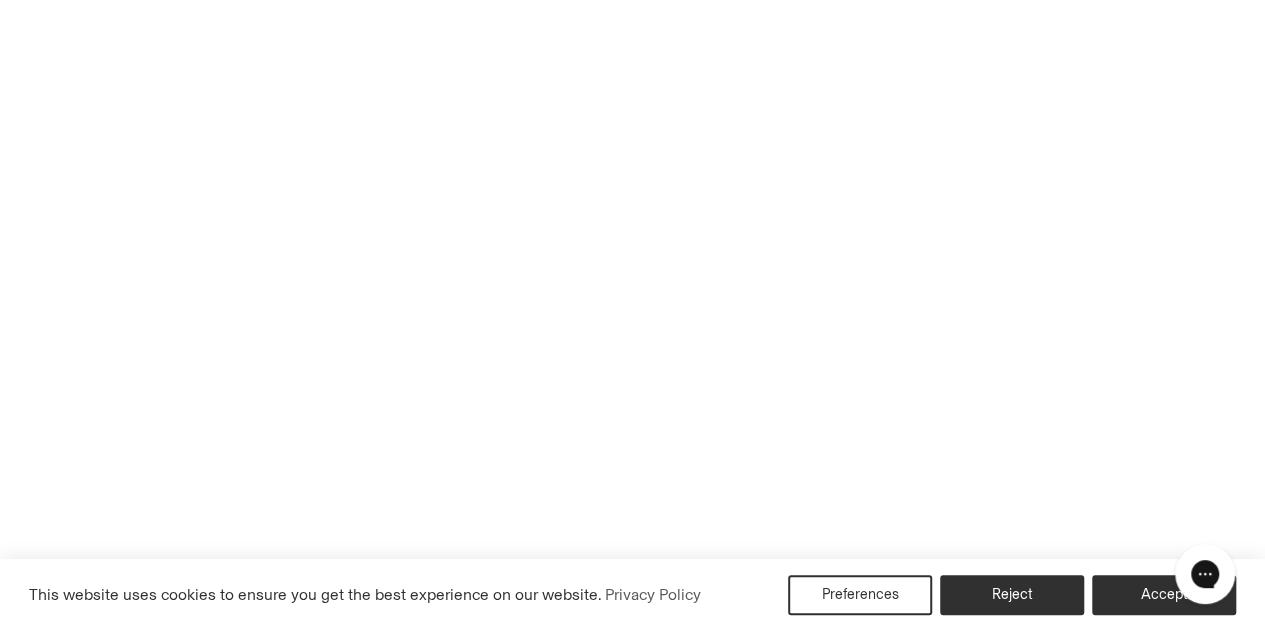 scroll, scrollTop: 0, scrollLeft: 0, axis: both 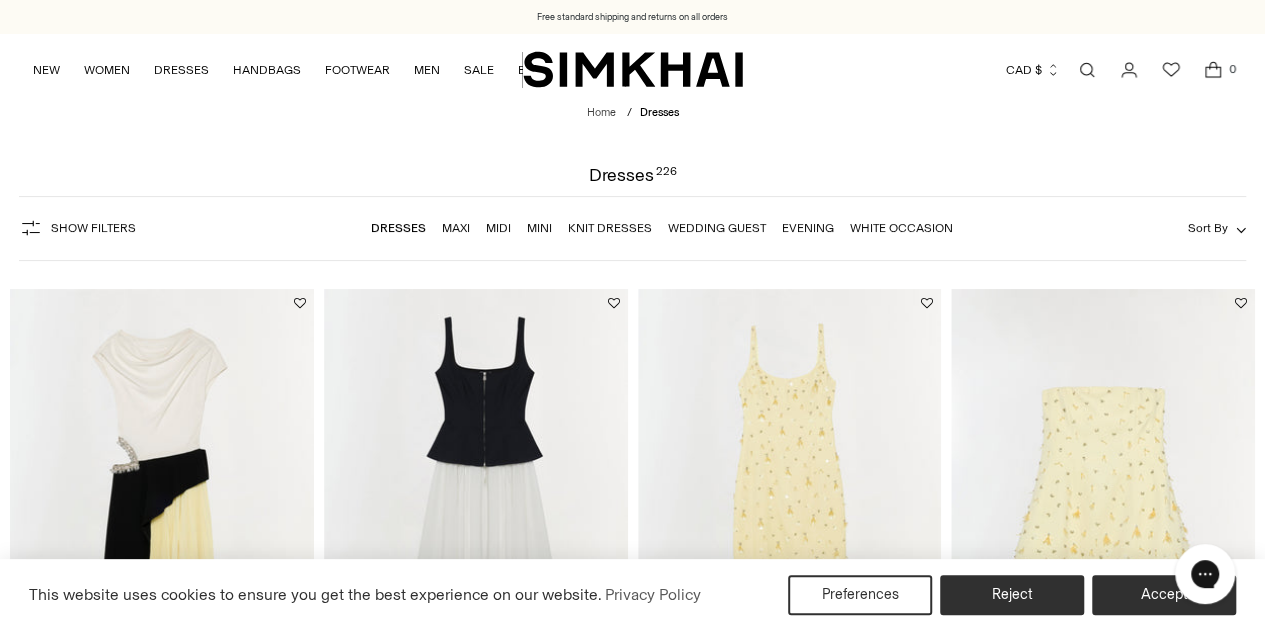 click on "Home
/
Dresses
Dresses
226" at bounding box center [632, 144] 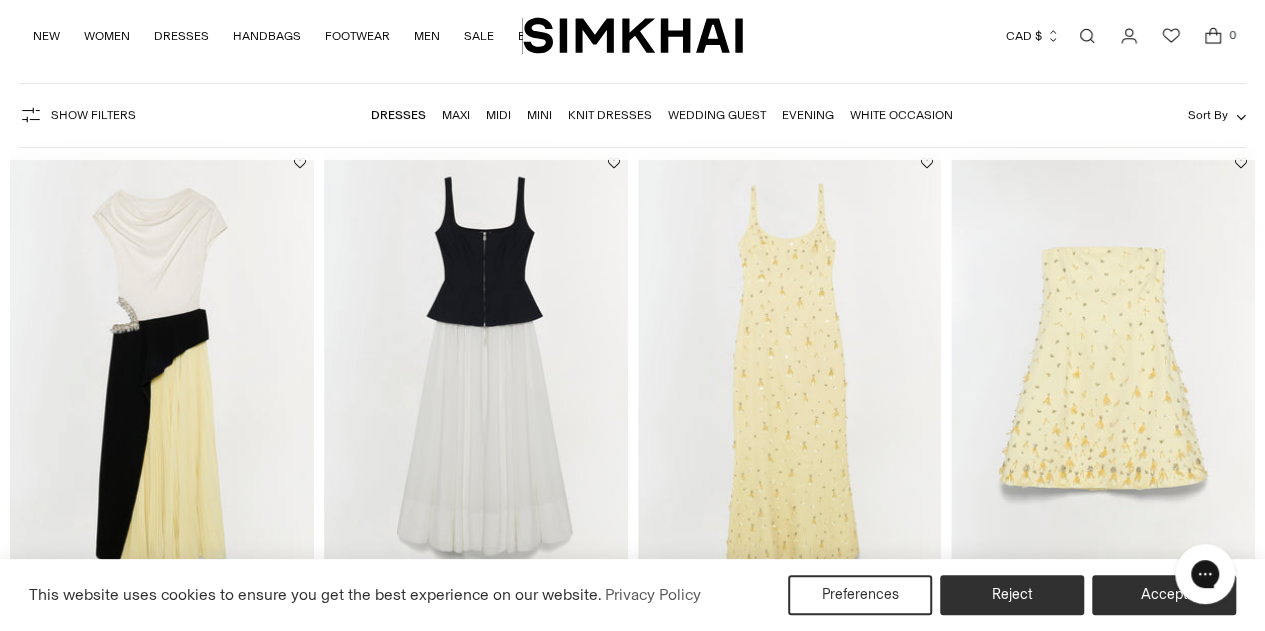 scroll, scrollTop: 141, scrollLeft: 0, axis: vertical 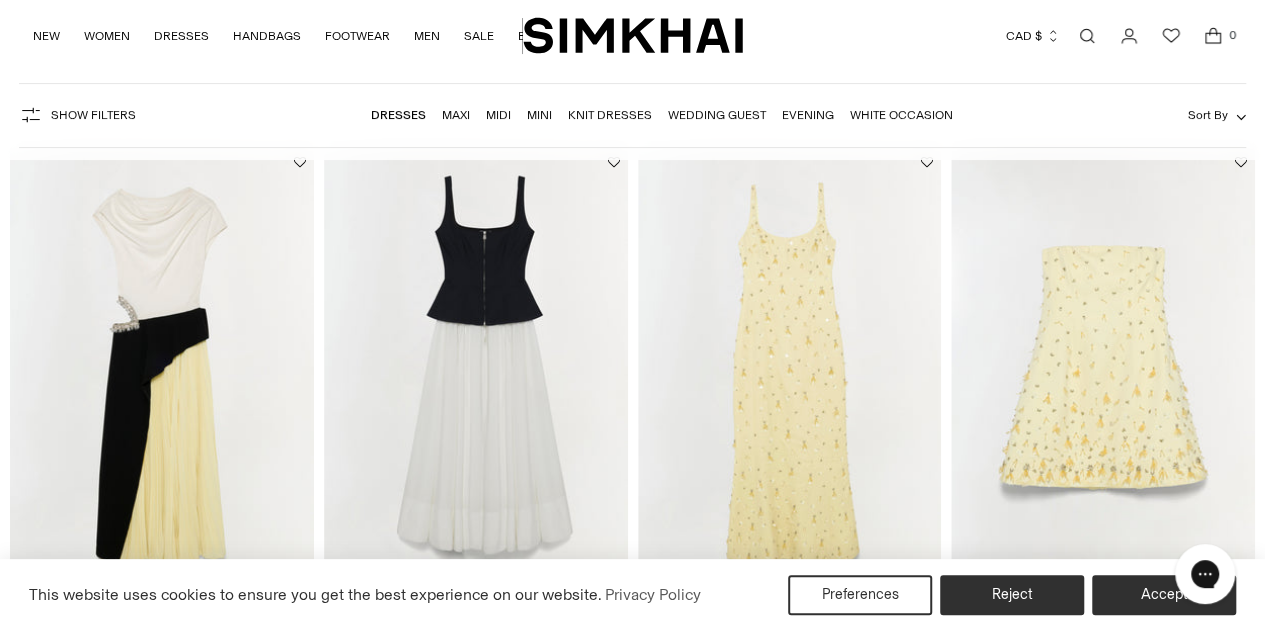 click on "This website uses cookies to ensure you get the best experience on our website. Privacy Policy Preferences Reject Accept" at bounding box center [632, 595] 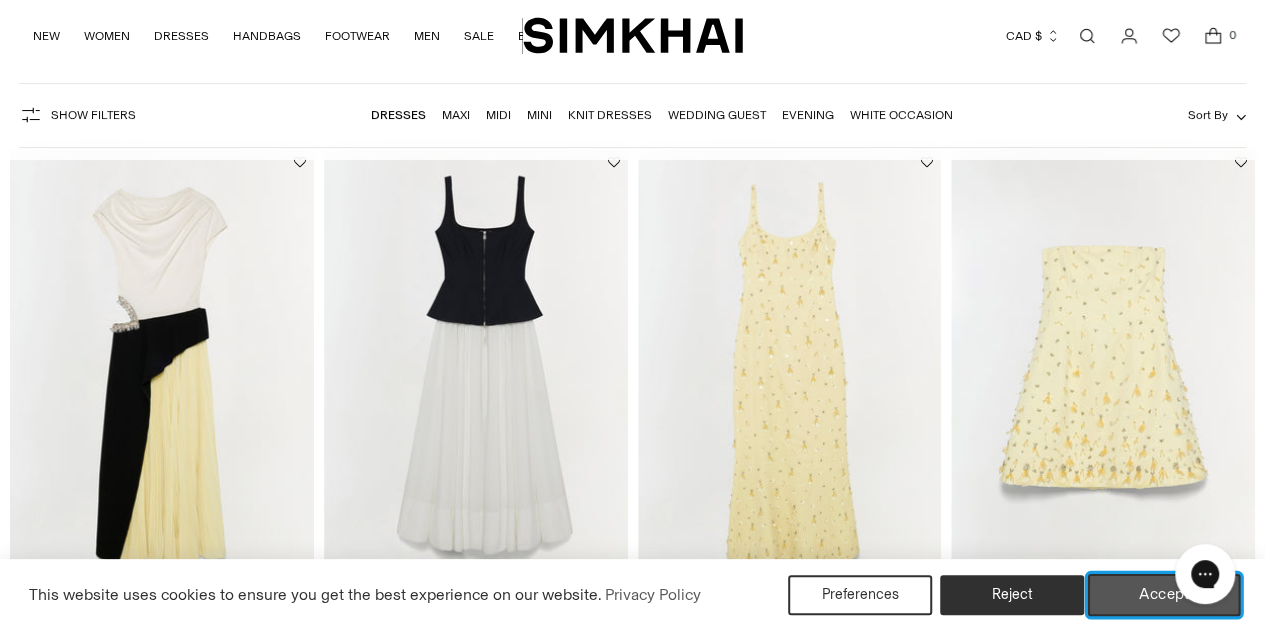 click on "Accept" at bounding box center (1164, 595) 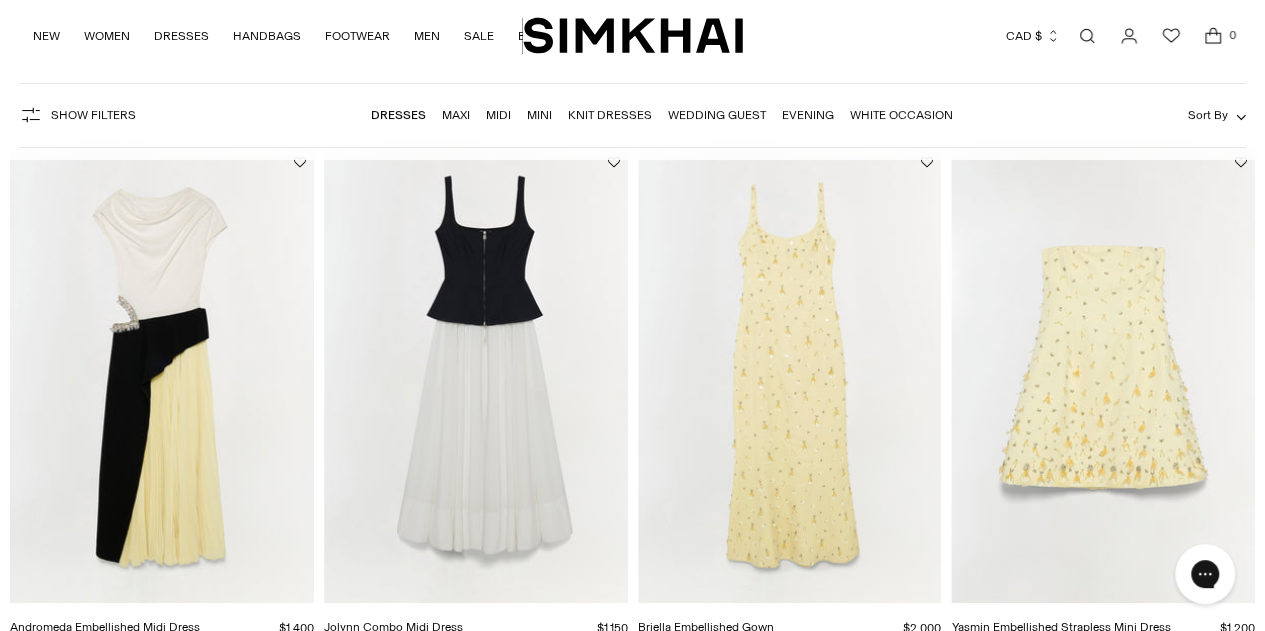 scroll, scrollTop: 360, scrollLeft: 0, axis: vertical 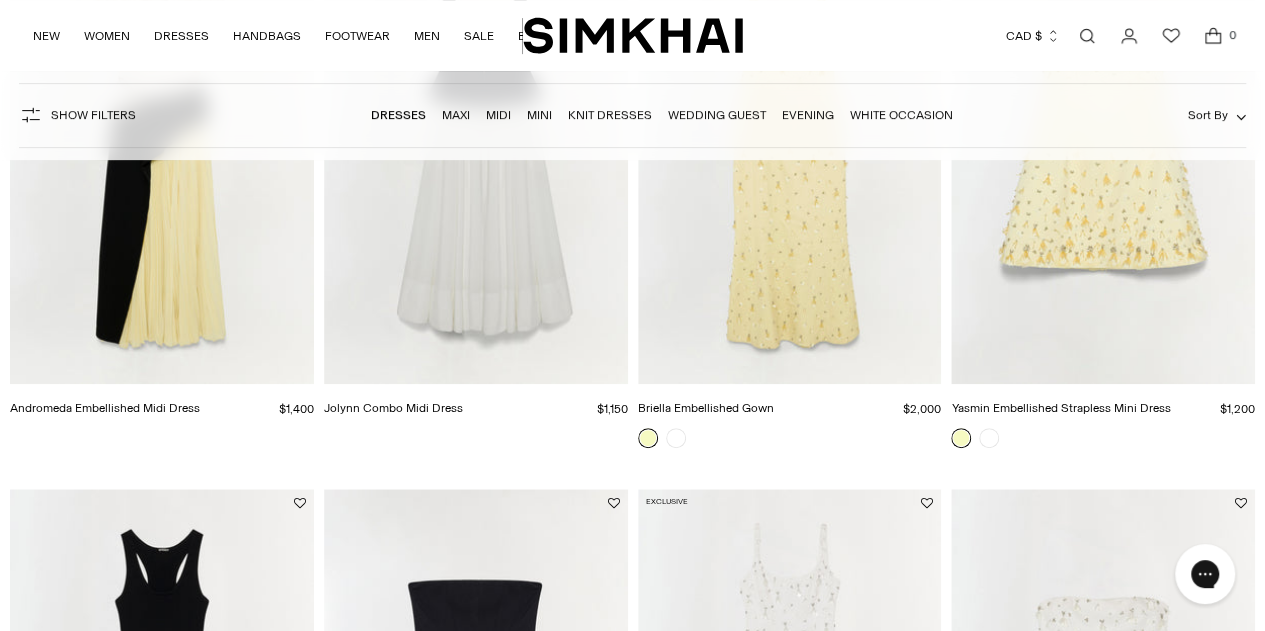 click at bounding box center (662, 438) 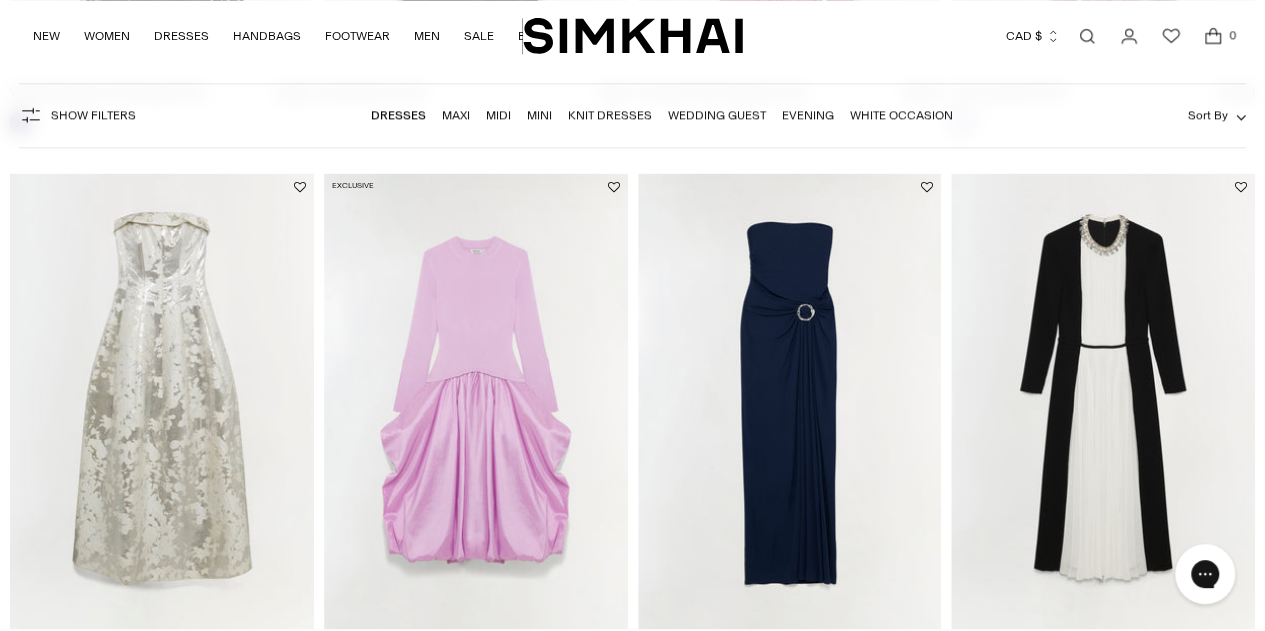 scroll, scrollTop: 5147, scrollLeft: 0, axis: vertical 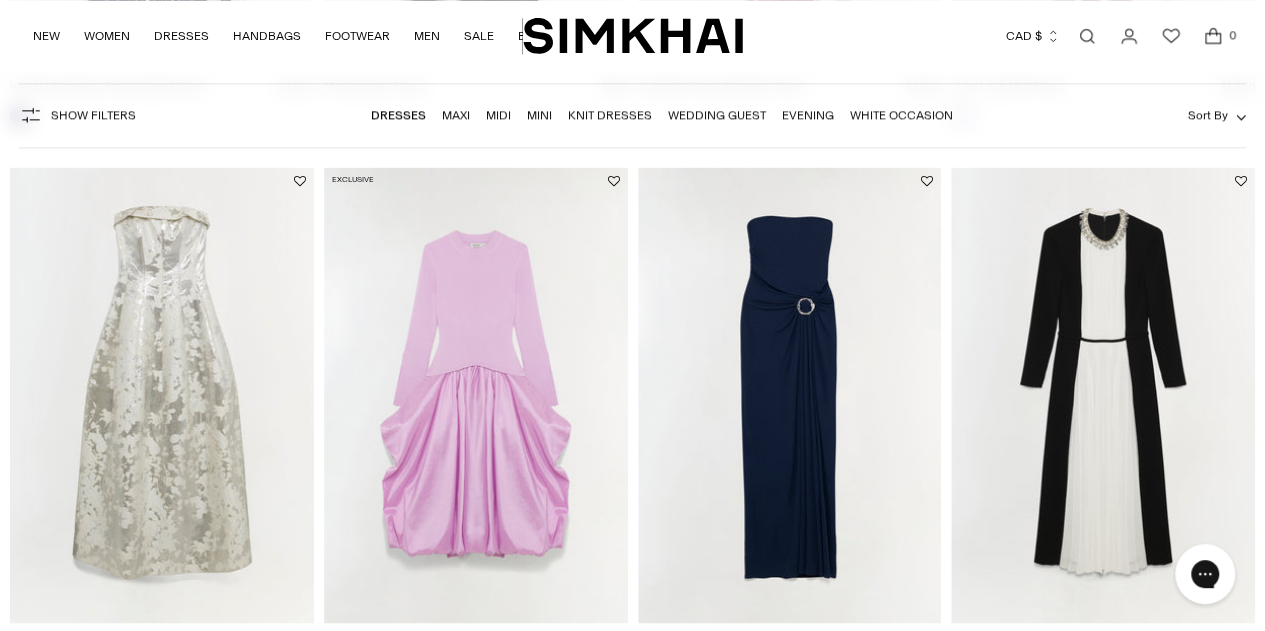 click at bounding box center (0, 0) 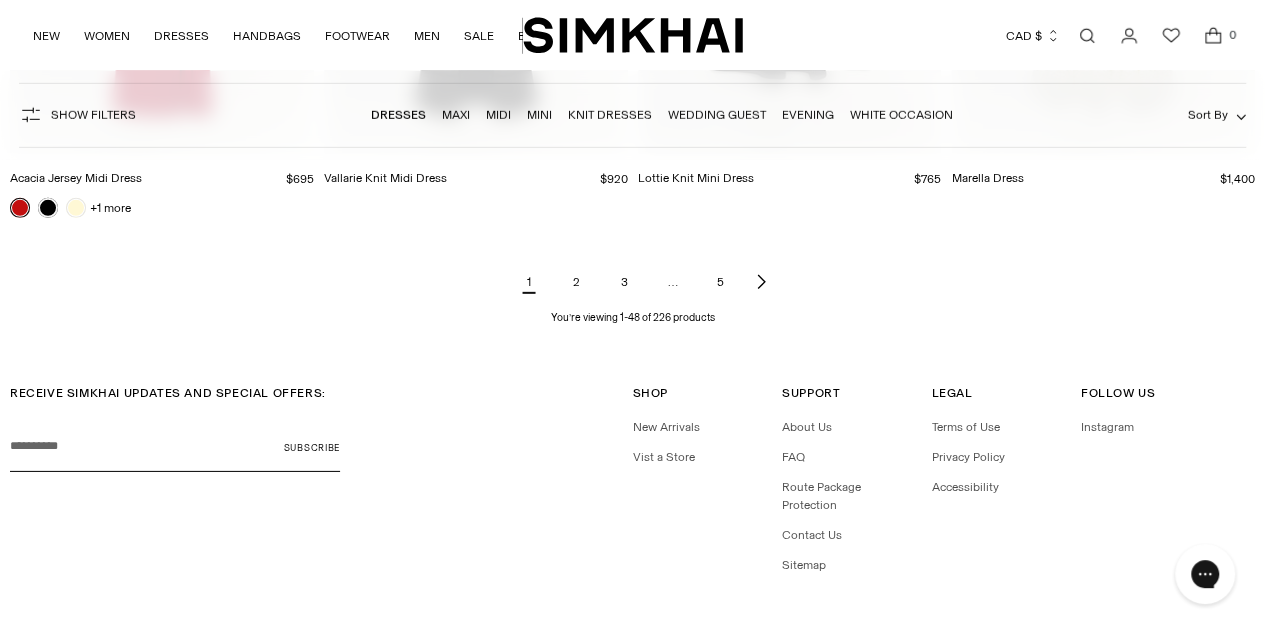 scroll, scrollTop: 6722, scrollLeft: 0, axis: vertical 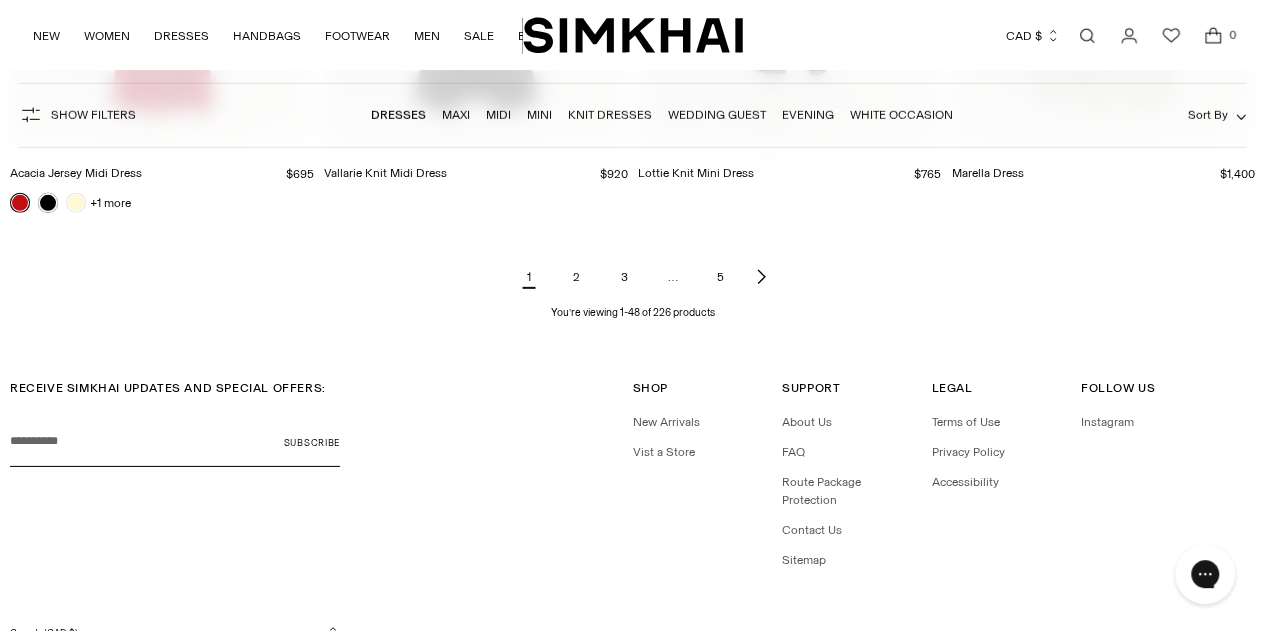 click on "2" at bounding box center [577, 277] 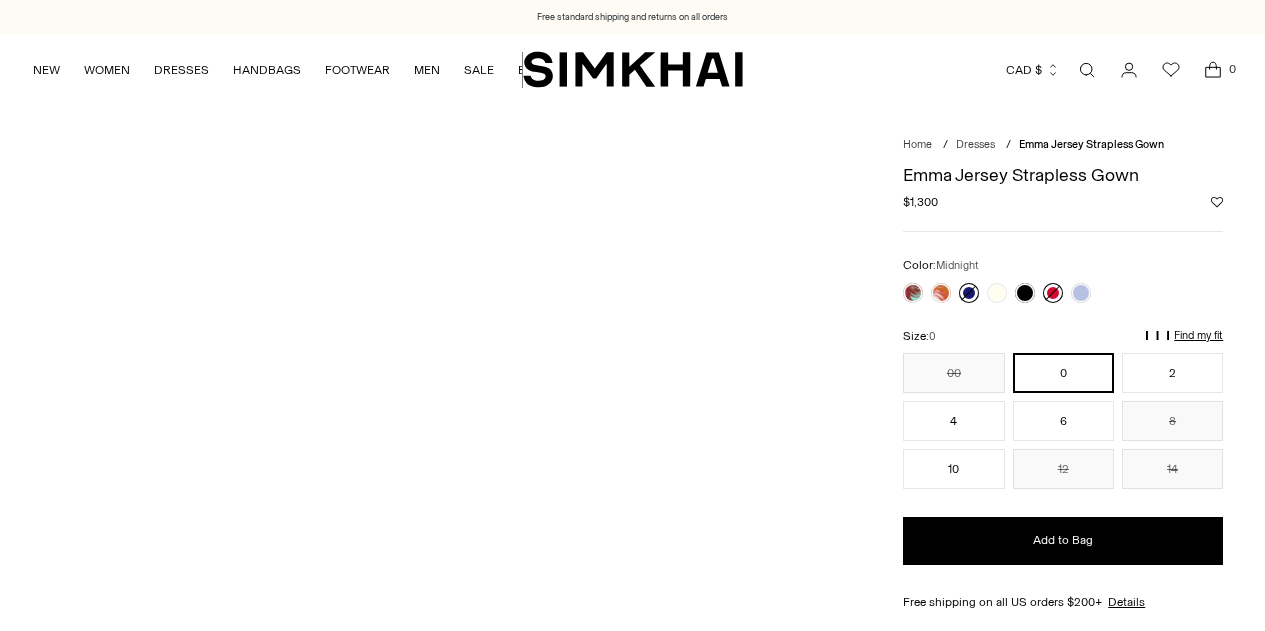 scroll, scrollTop: 0, scrollLeft: 0, axis: both 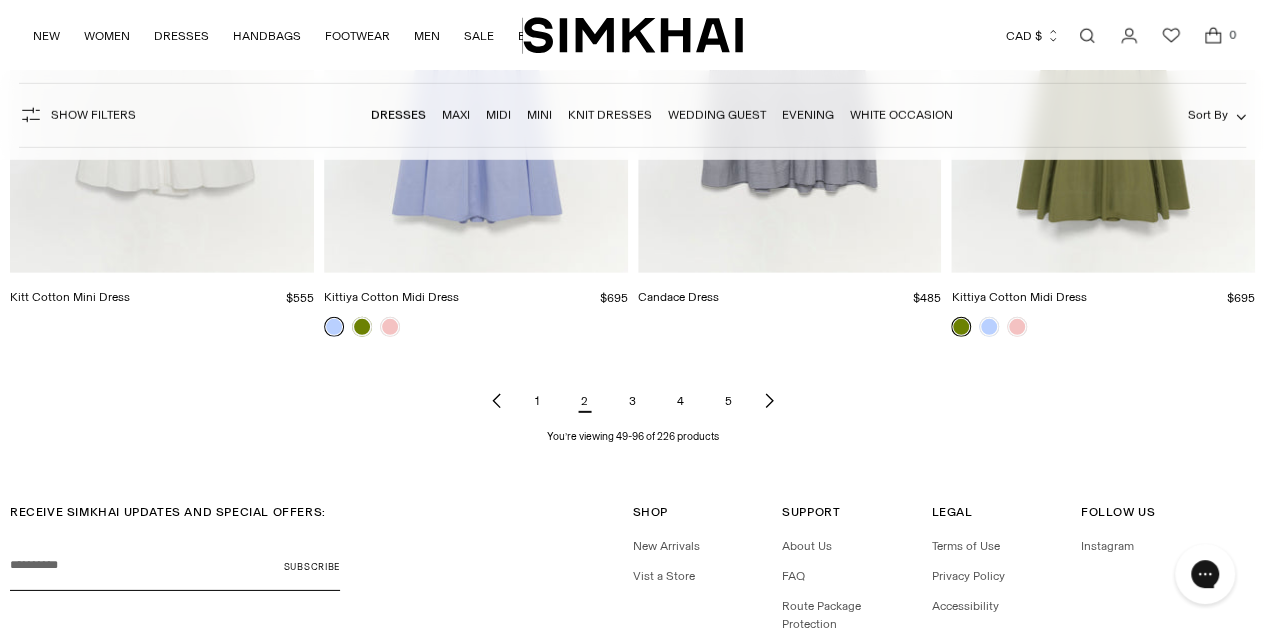 click on "3" at bounding box center [633, 401] 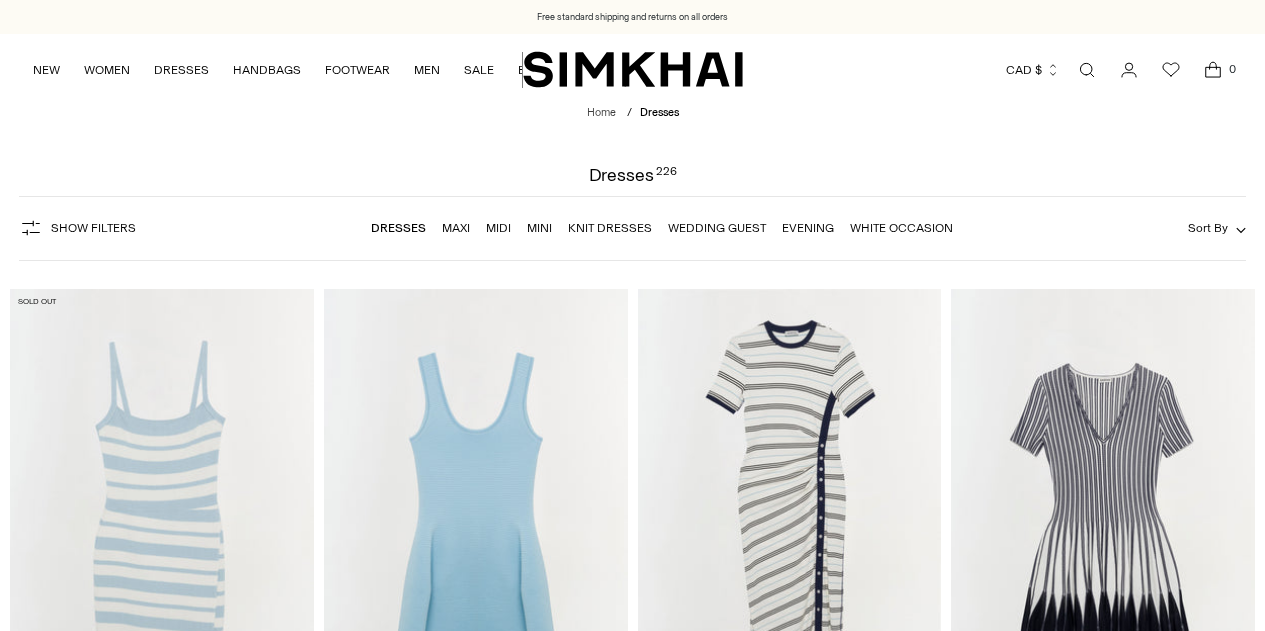 scroll, scrollTop: 0, scrollLeft: 0, axis: both 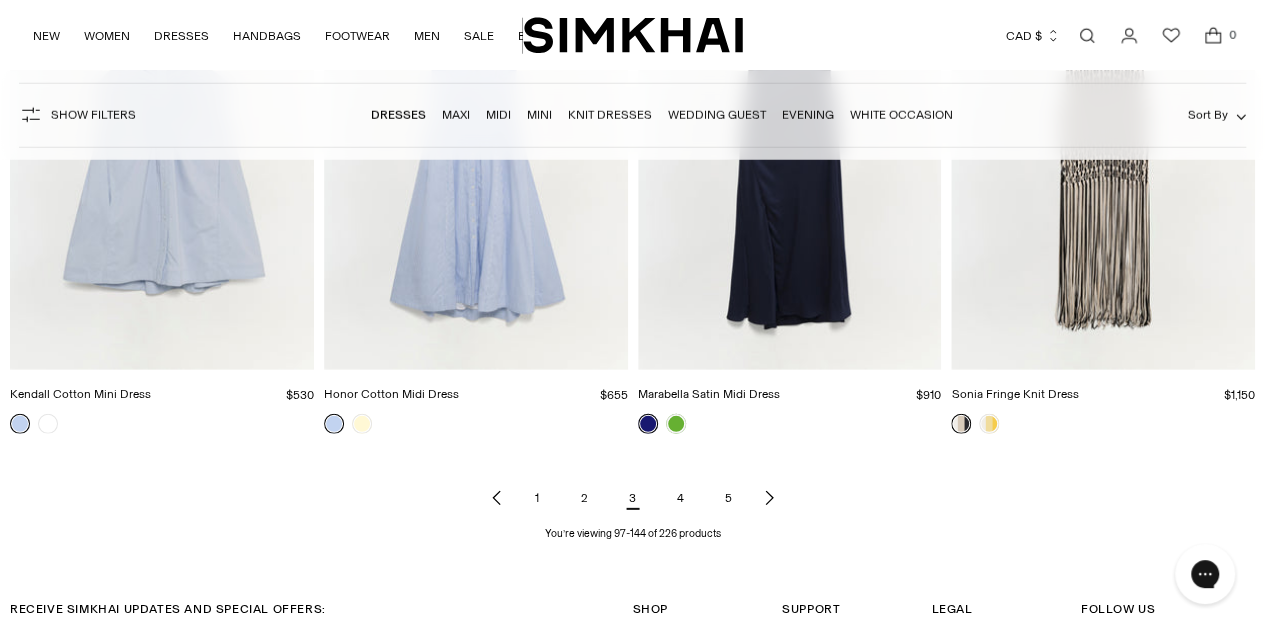 click on "4" at bounding box center [681, 498] 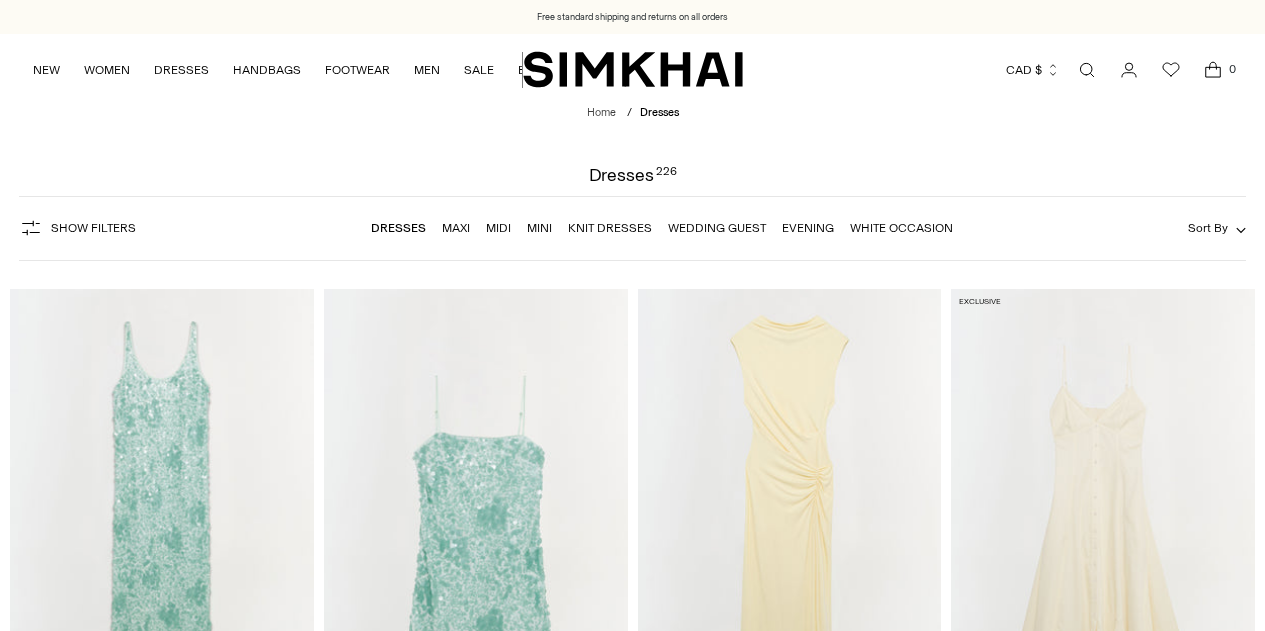 scroll, scrollTop: 0, scrollLeft: 0, axis: both 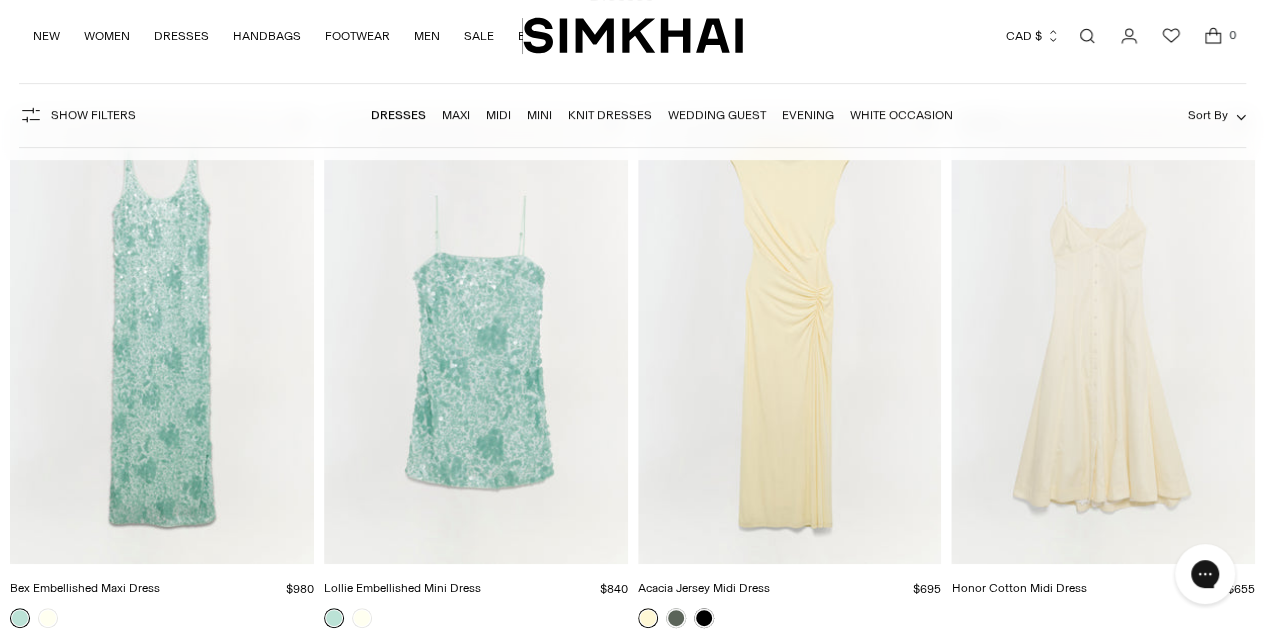 click at bounding box center (0, 0) 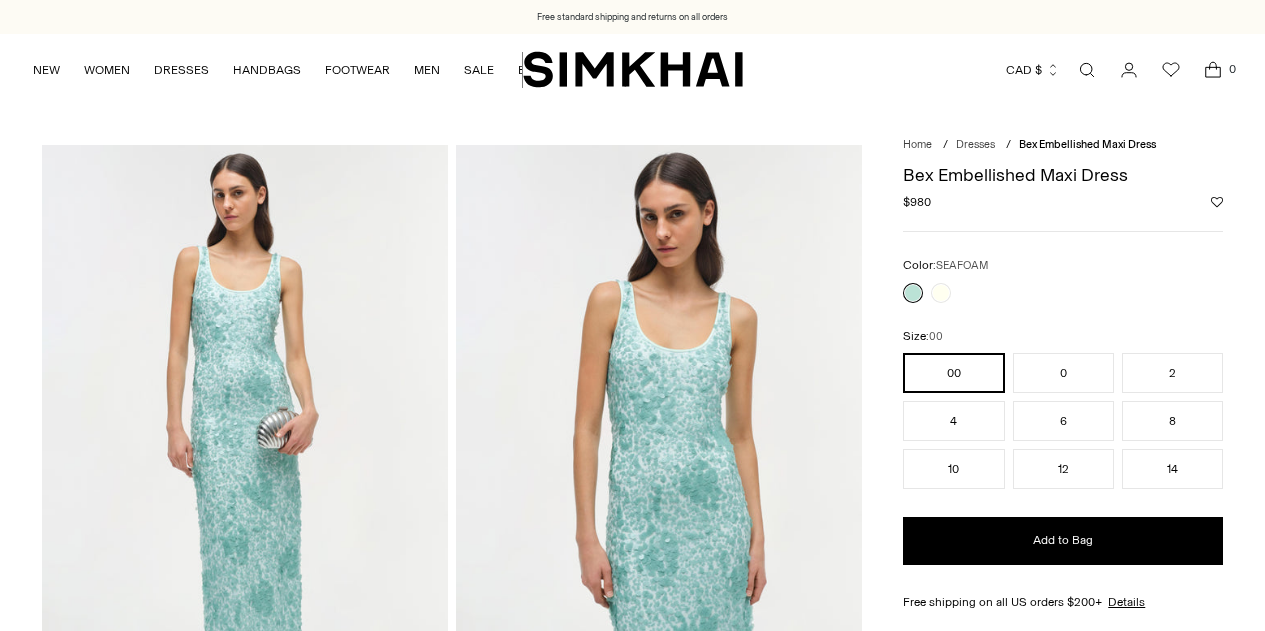 scroll, scrollTop: 0, scrollLeft: 0, axis: both 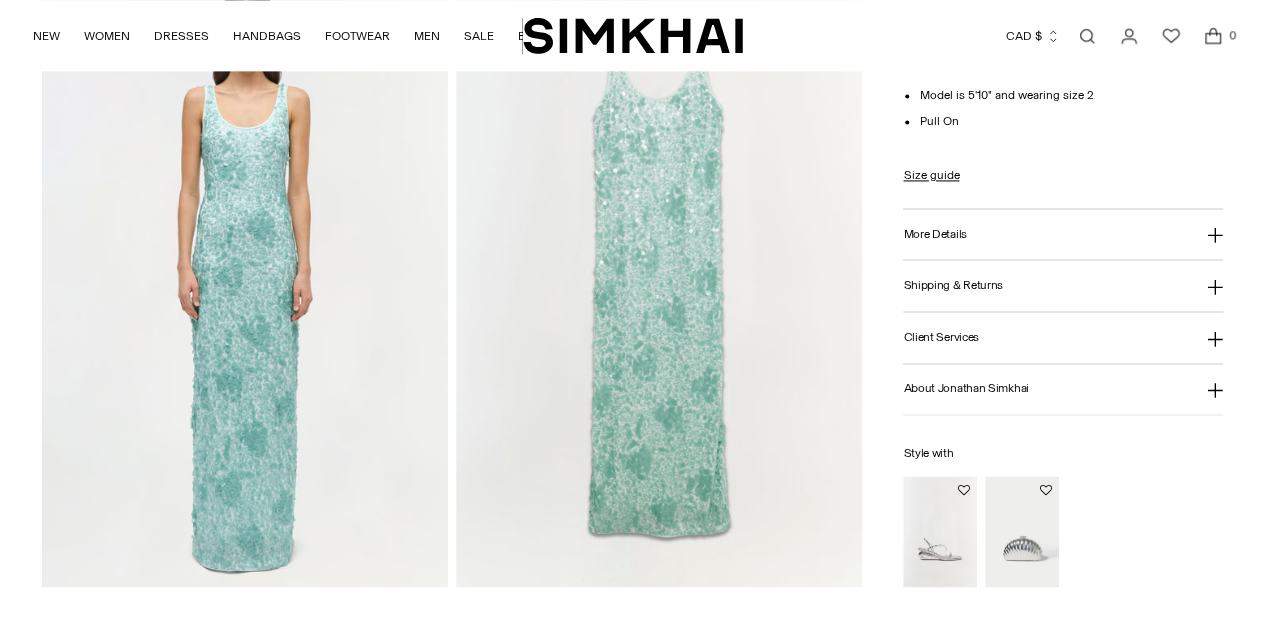 click at bounding box center [245, 282] 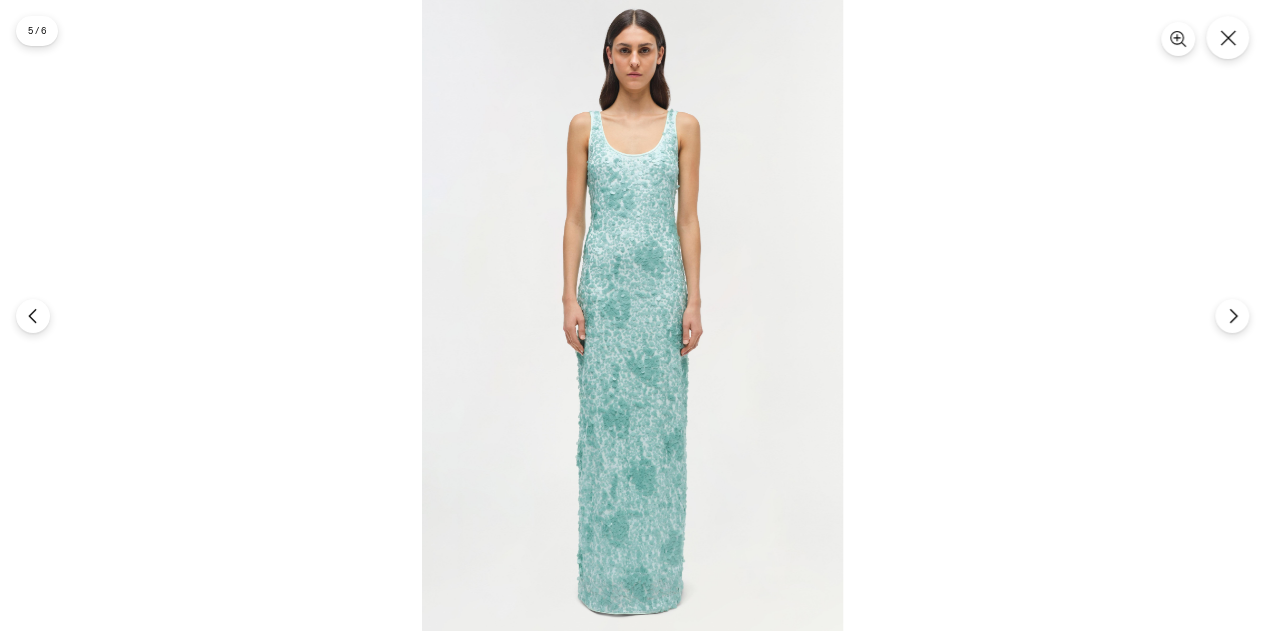 click at bounding box center (632, 315) 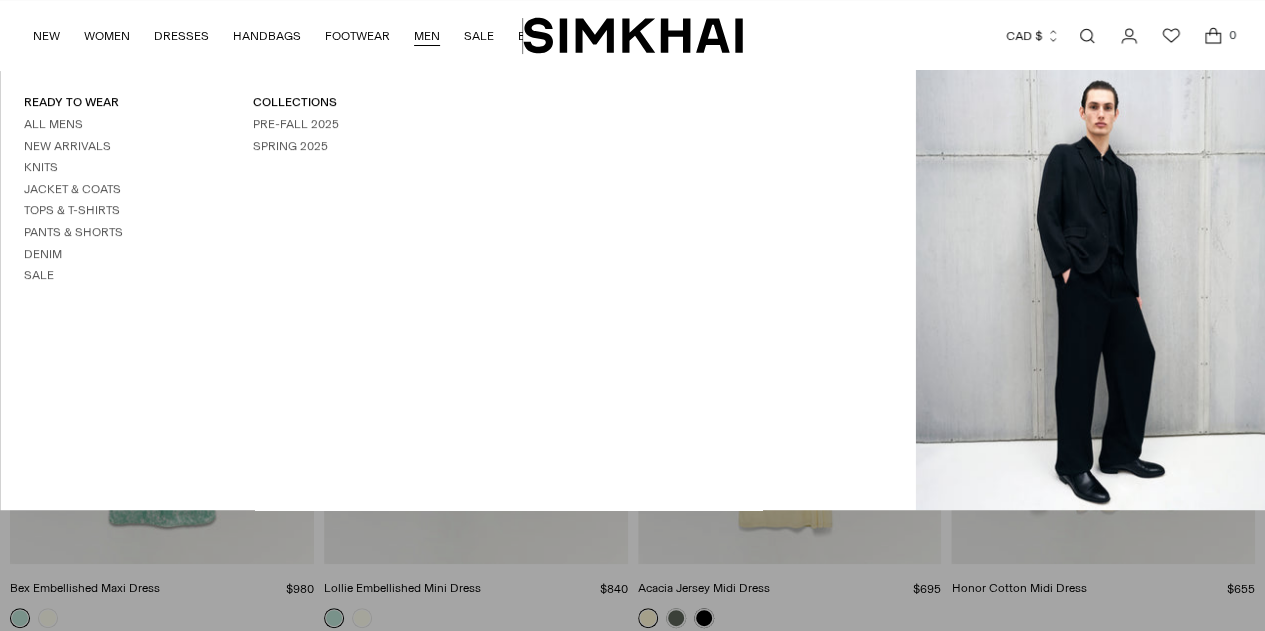 scroll, scrollTop: 180, scrollLeft: 0, axis: vertical 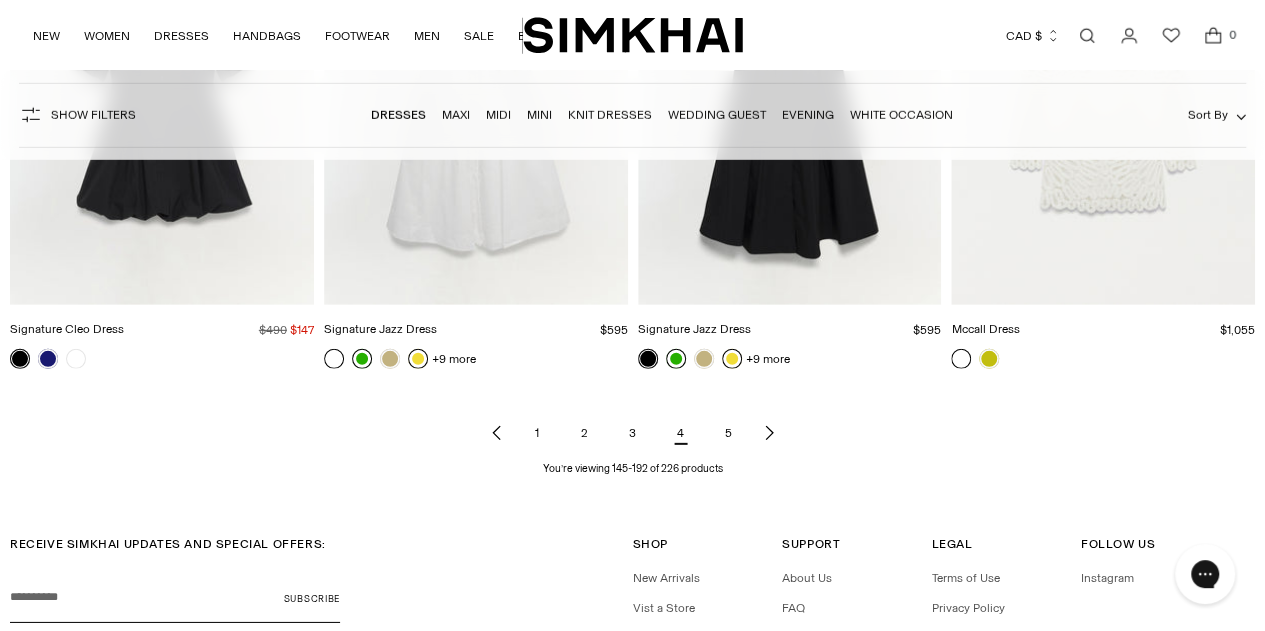 click on "5" at bounding box center [729, 433] 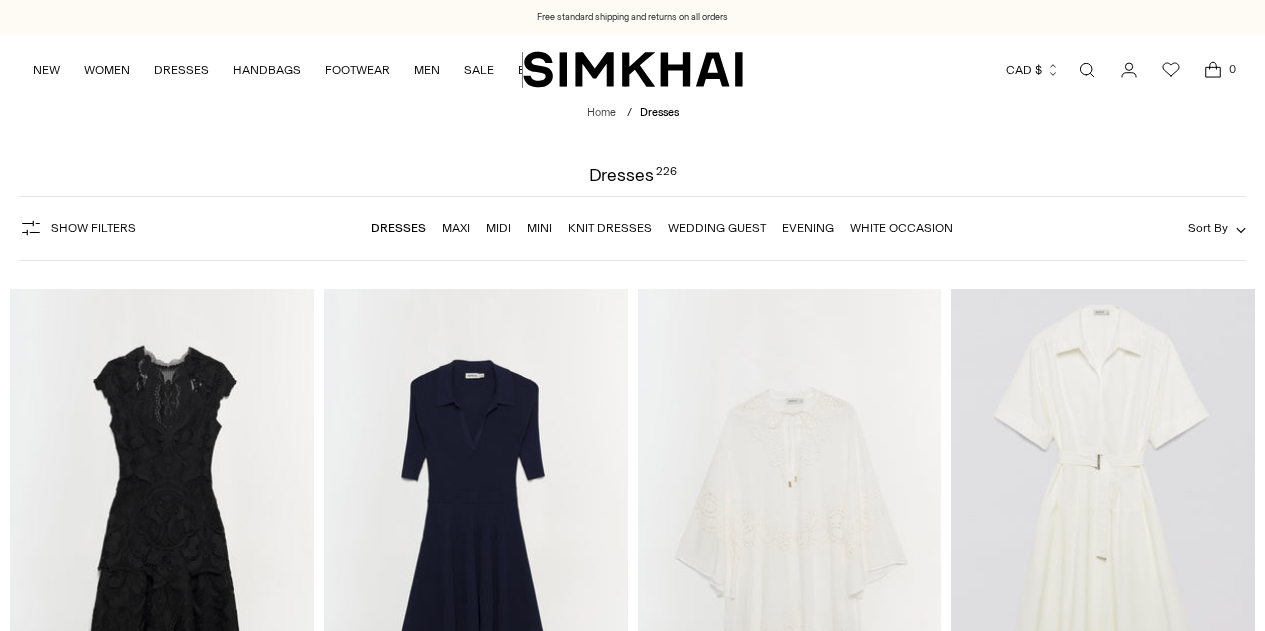 scroll, scrollTop: 0, scrollLeft: 0, axis: both 